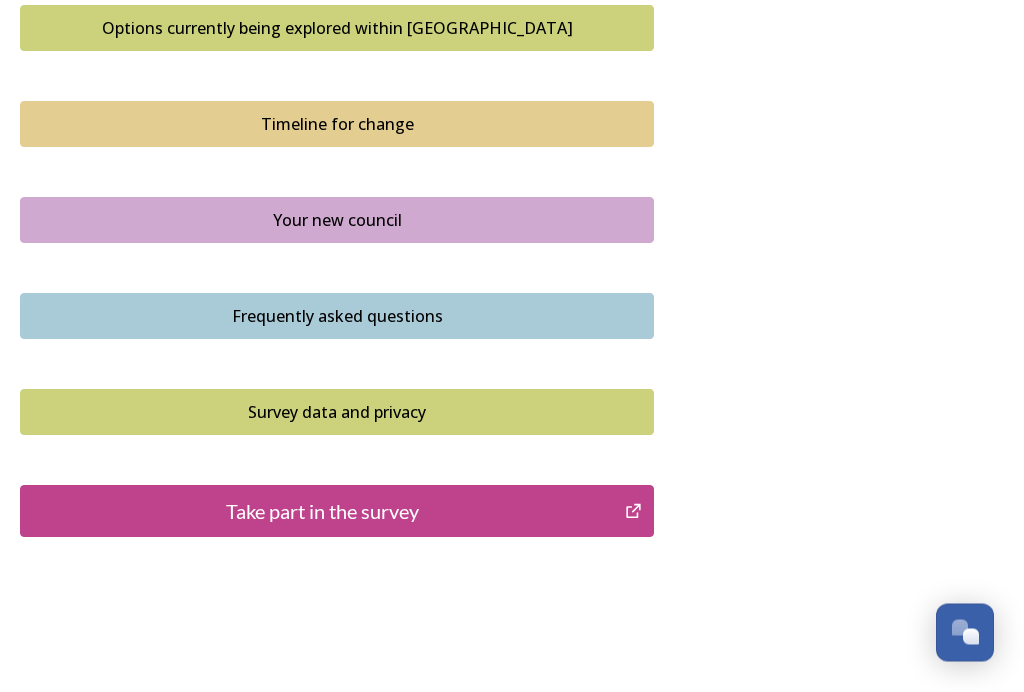 scroll, scrollTop: 1417, scrollLeft: 0, axis: vertical 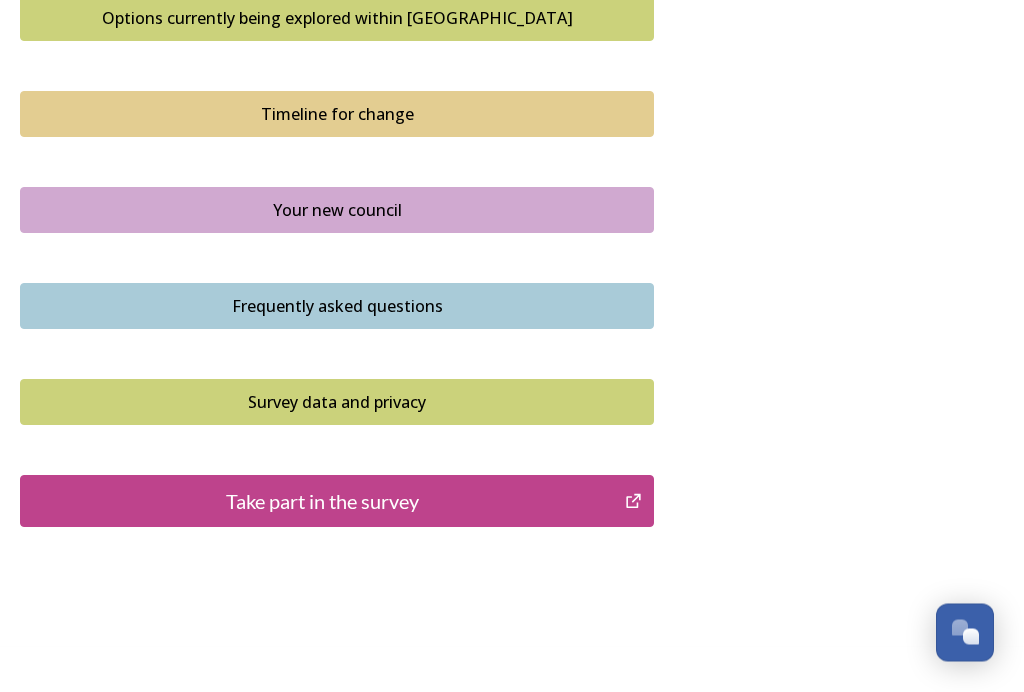 click on "Take part in the survey" at bounding box center (322, 502) 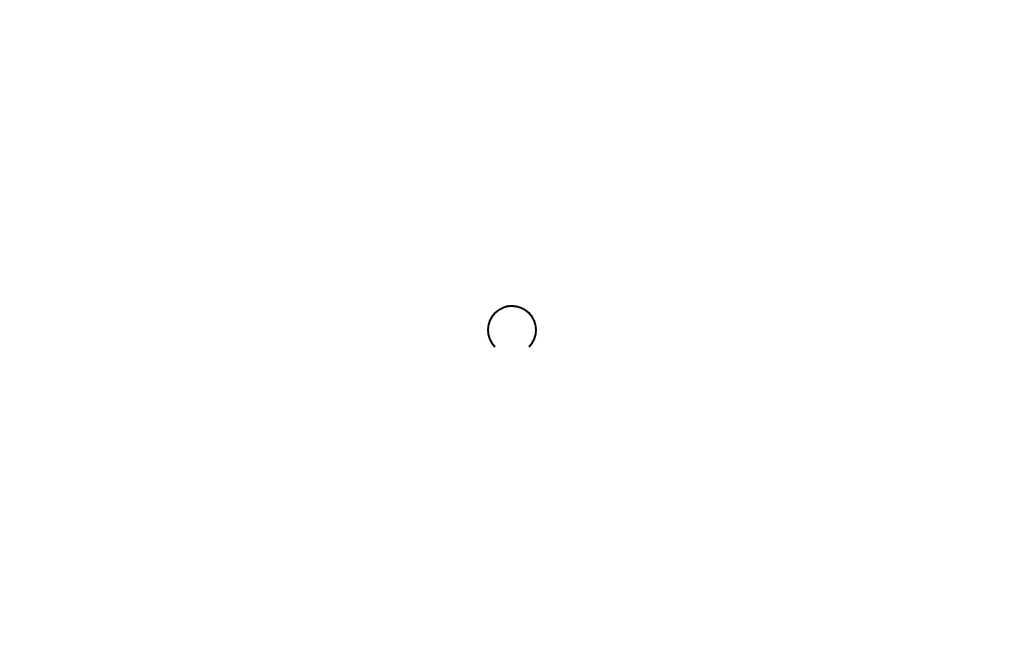 scroll, scrollTop: 0, scrollLeft: 0, axis: both 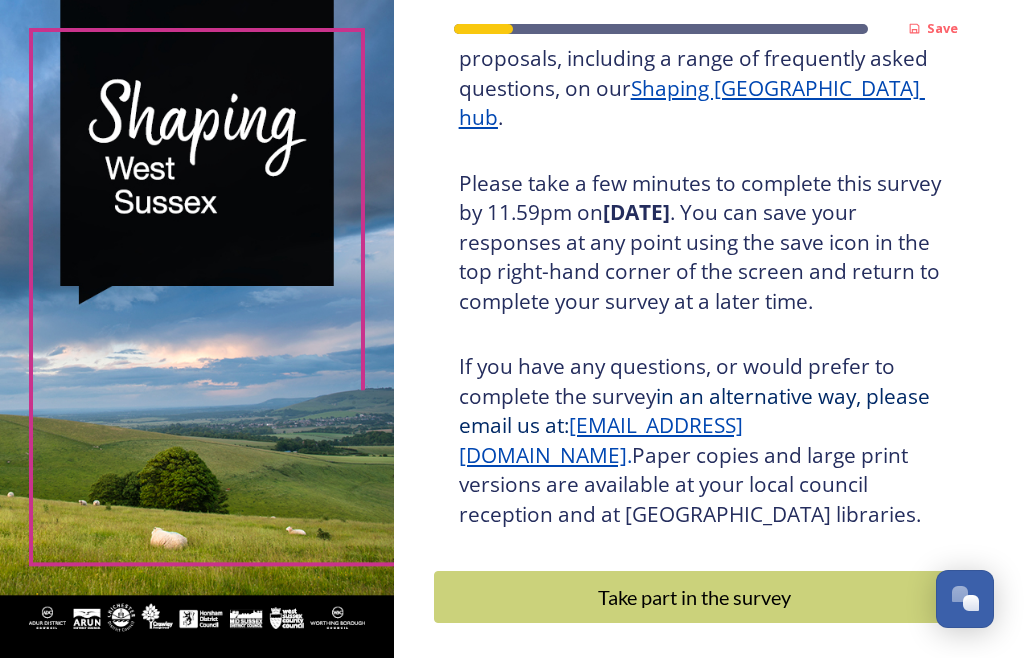 click on "Take part in the survey" at bounding box center (694, 598) 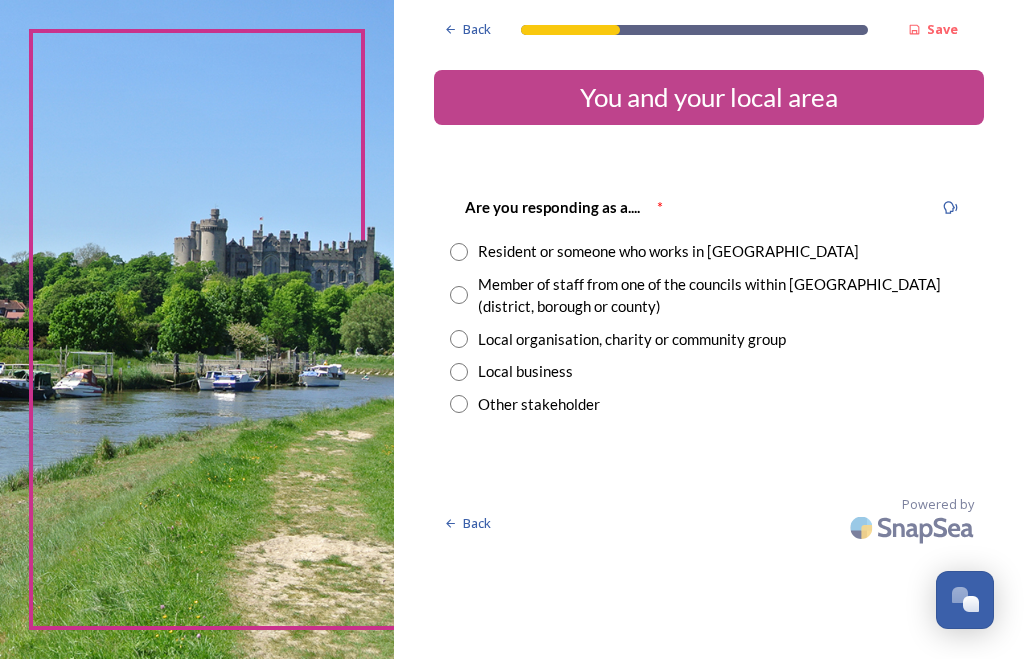click on "Resident or someone who works in West Sussex" at bounding box center (709, 251) 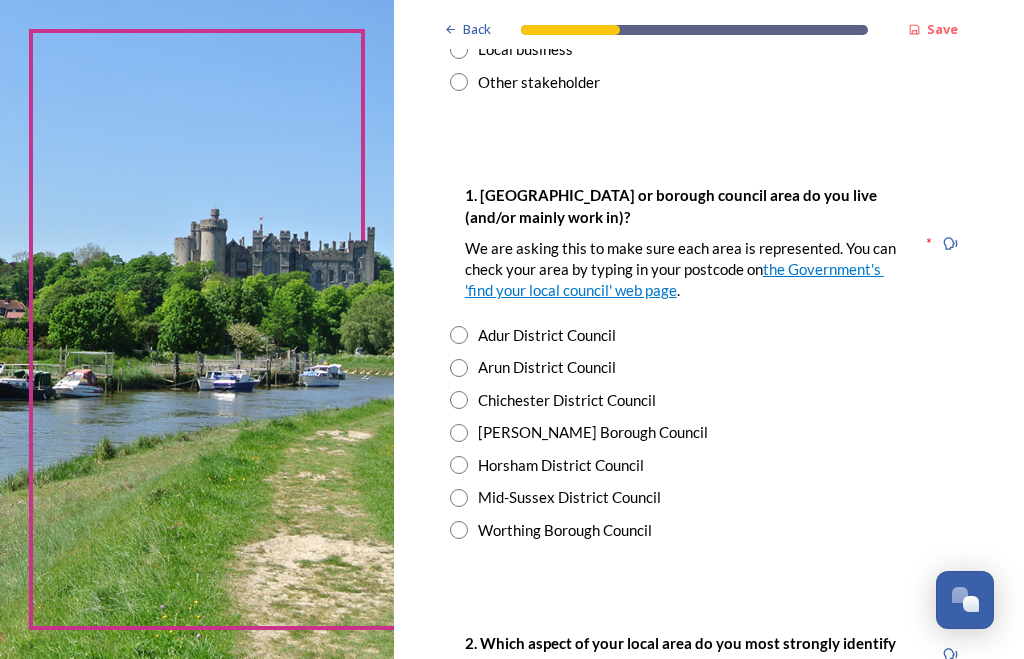 scroll, scrollTop: 322, scrollLeft: 0, axis: vertical 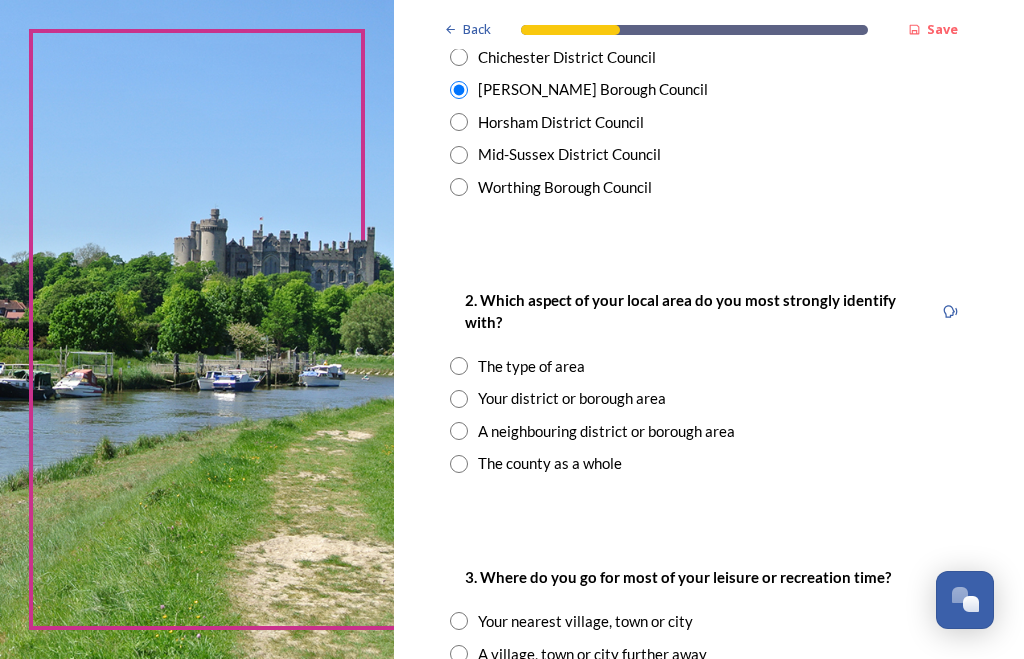 click at bounding box center [459, 464] 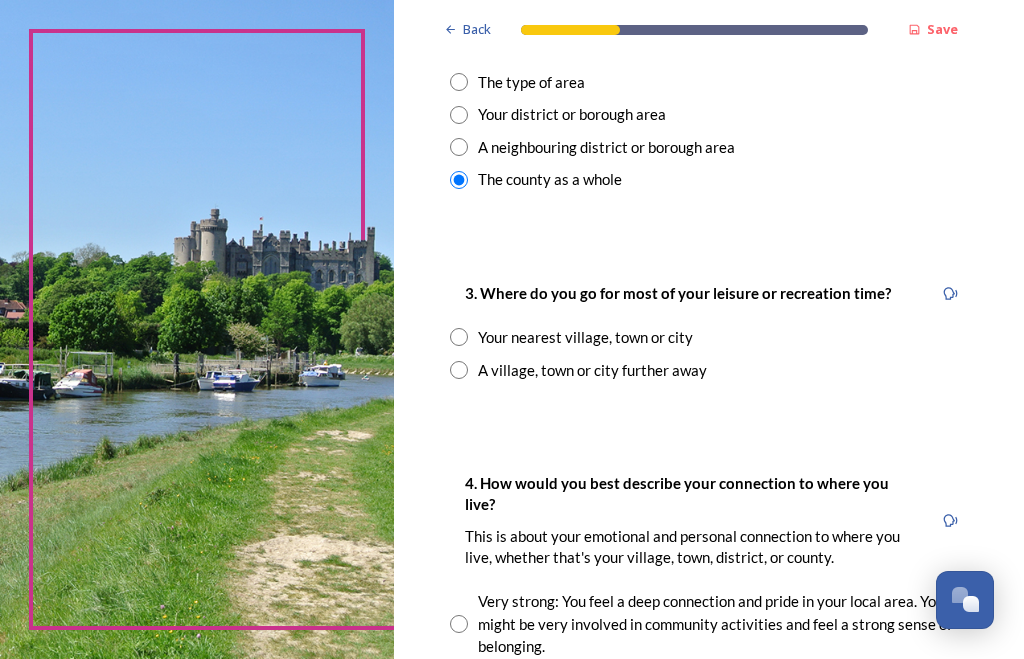 scroll, scrollTop: 949, scrollLeft: 0, axis: vertical 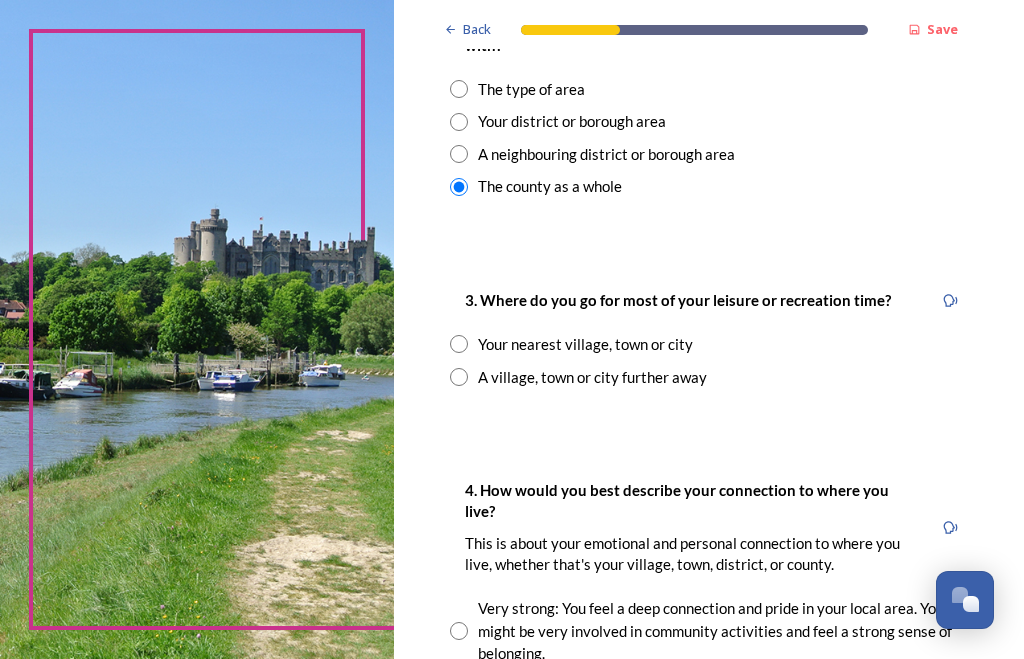 click at bounding box center (459, 377) 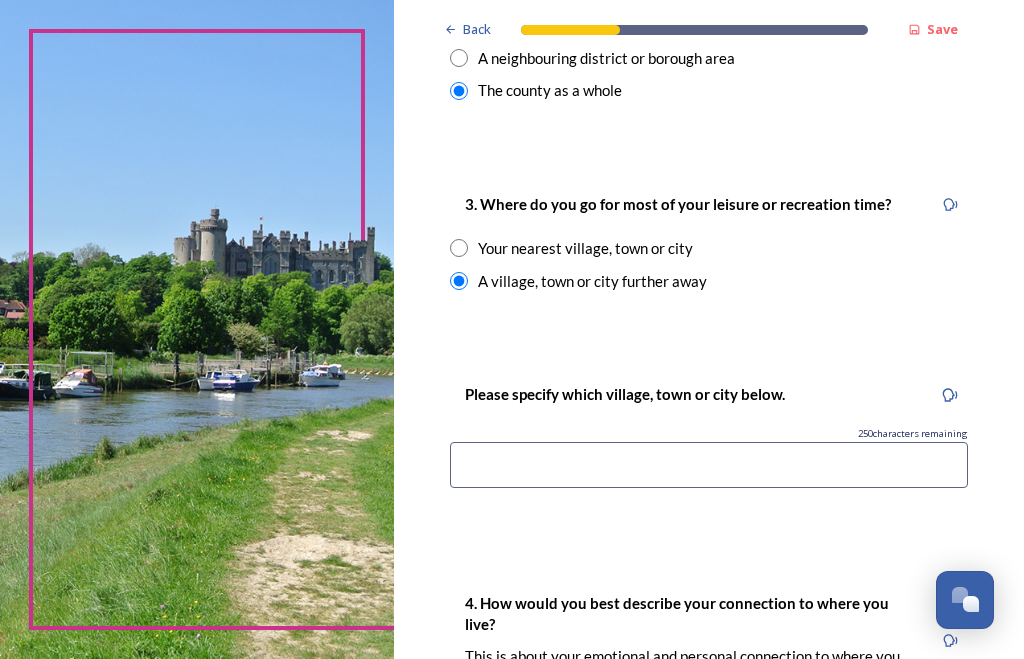 scroll, scrollTop: 1044, scrollLeft: 0, axis: vertical 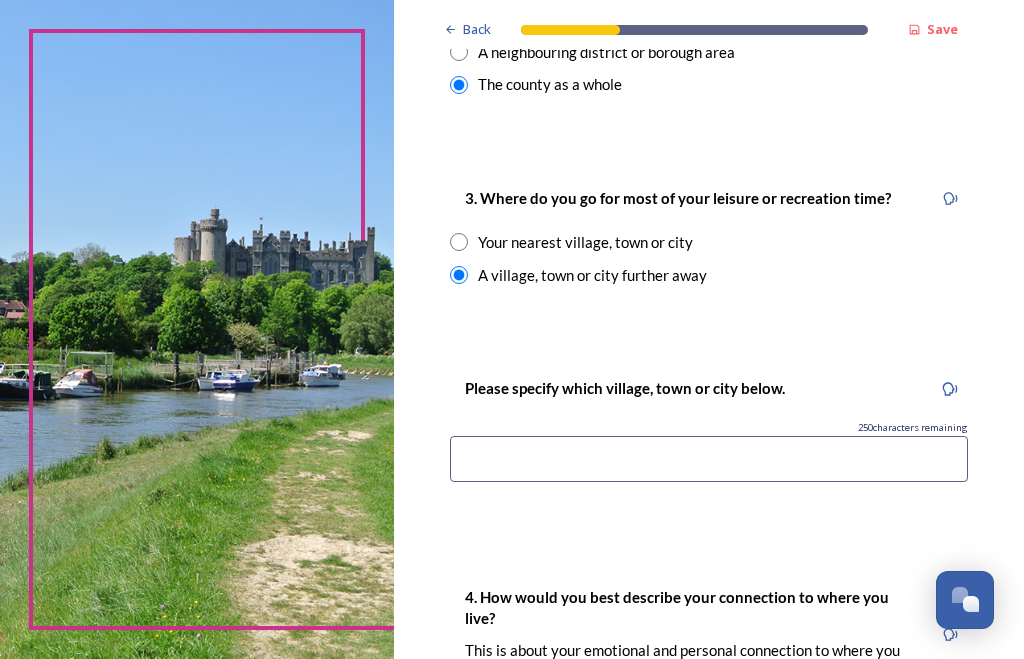 click at bounding box center (709, 459) 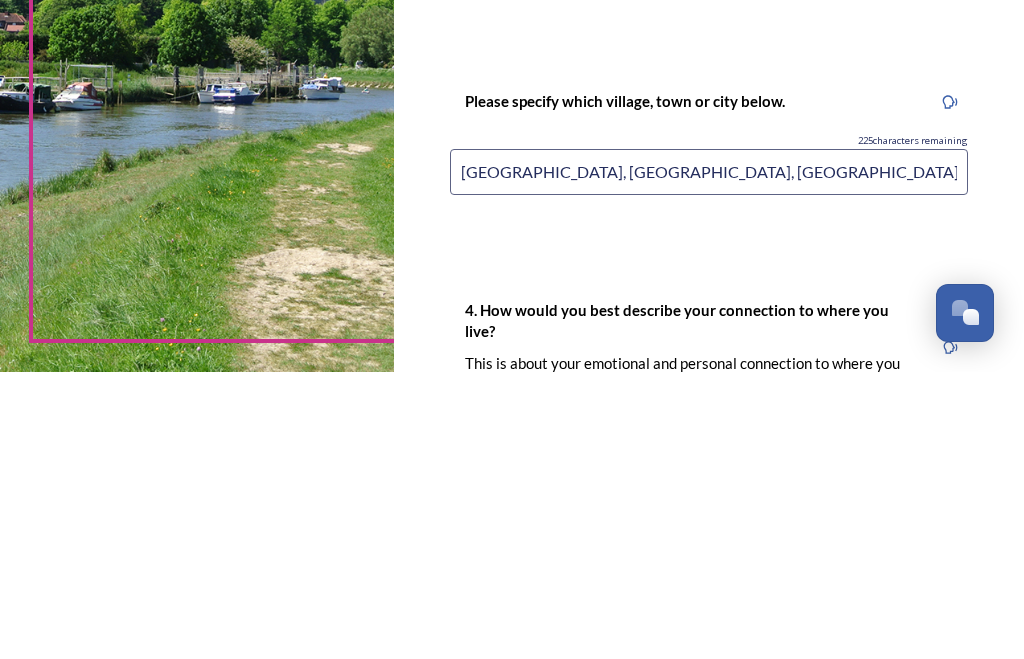 click on "Chichester, Lewes, London" at bounding box center (709, 459) 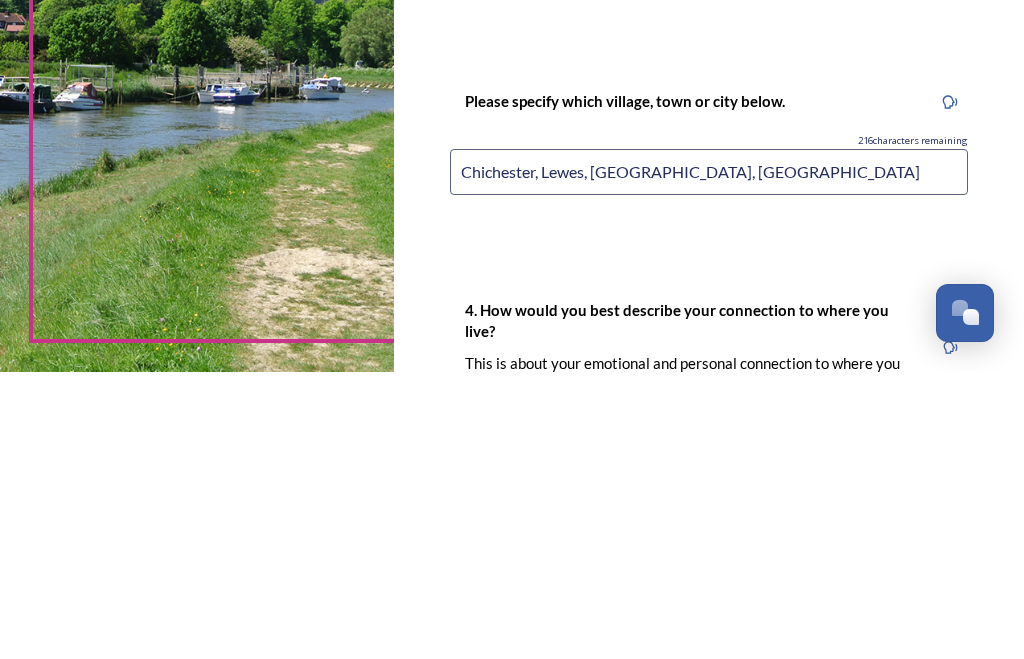 click on "Chichester, Lewes, Horsham, London" at bounding box center [709, 459] 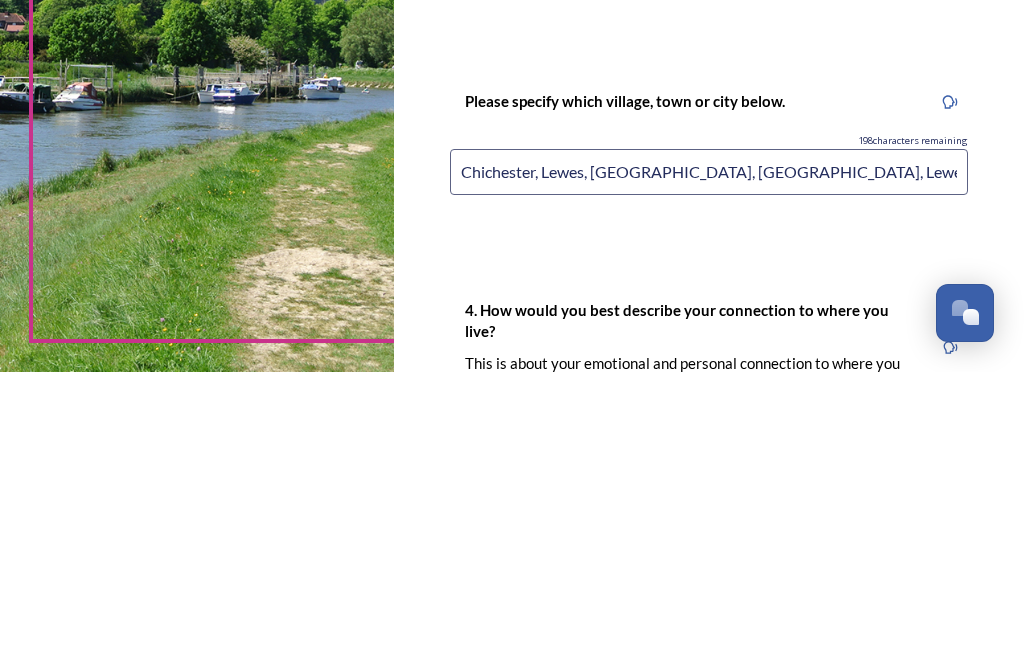 click on "Chichester, Lewes, Horsham, London, Lewes Chichester" at bounding box center (709, 459) 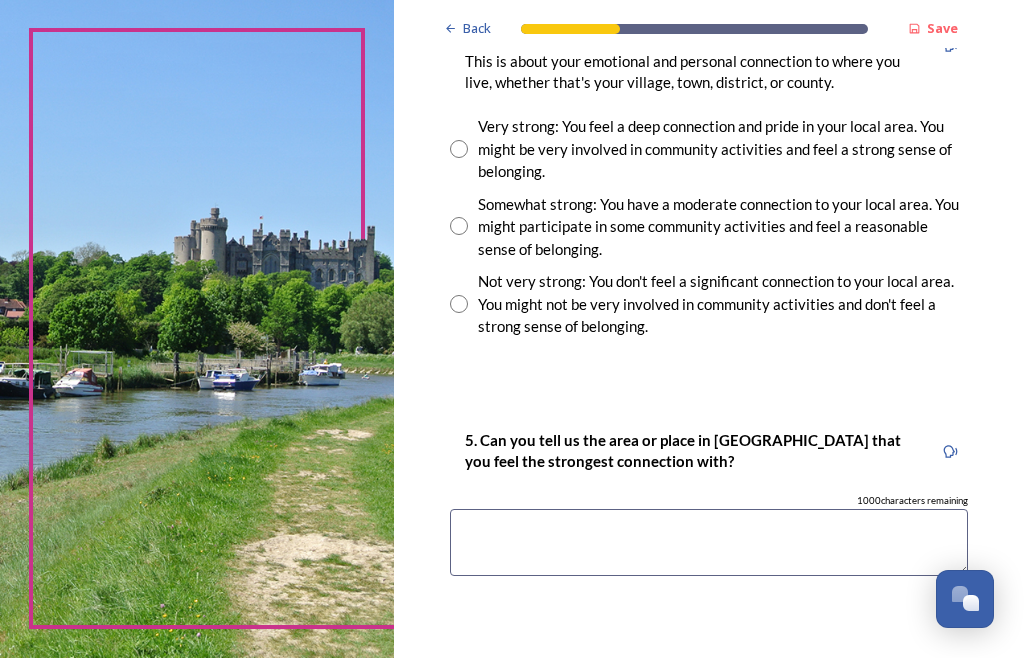 scroll, scrollTop: 1632, scrollLeft: 0, axis: vertical 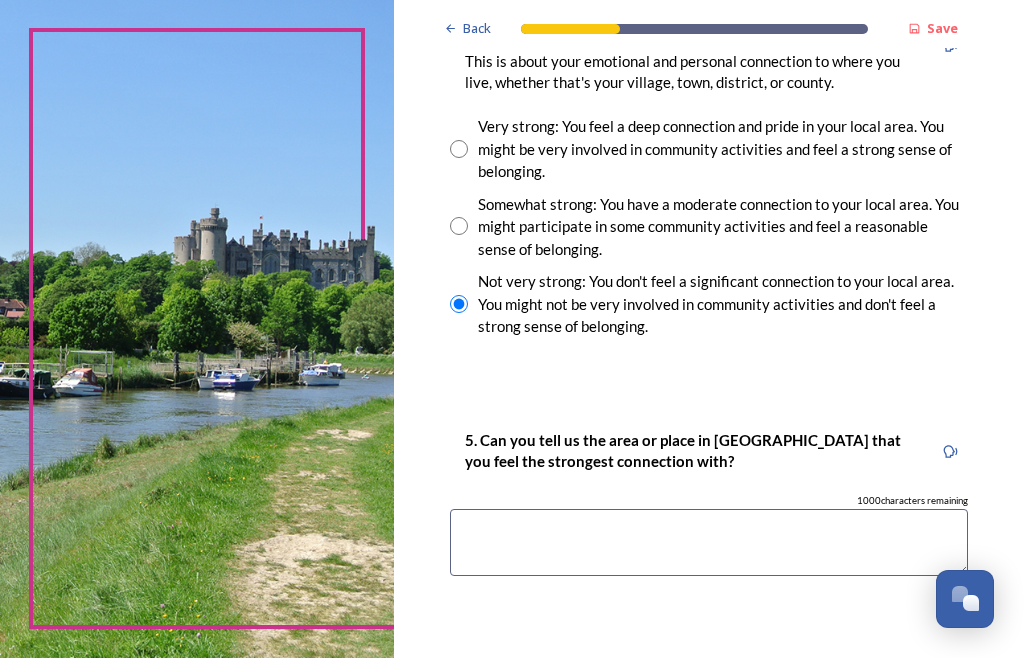 click at bounding box center (709, 543) 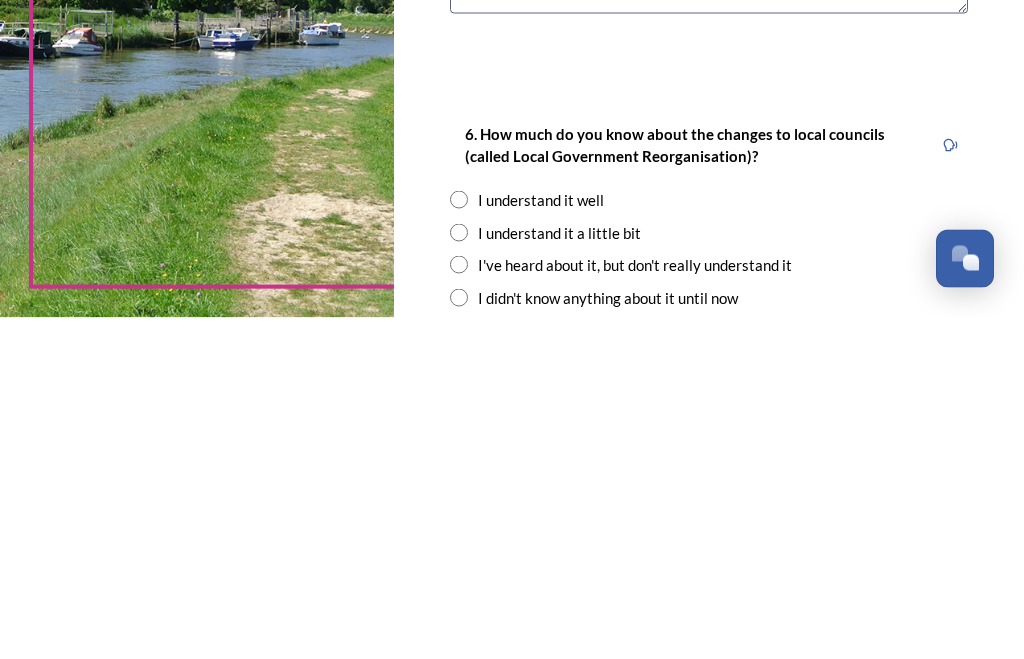 scroll, scrollTop: 1856, scrollLeft: 0, axis: vertical 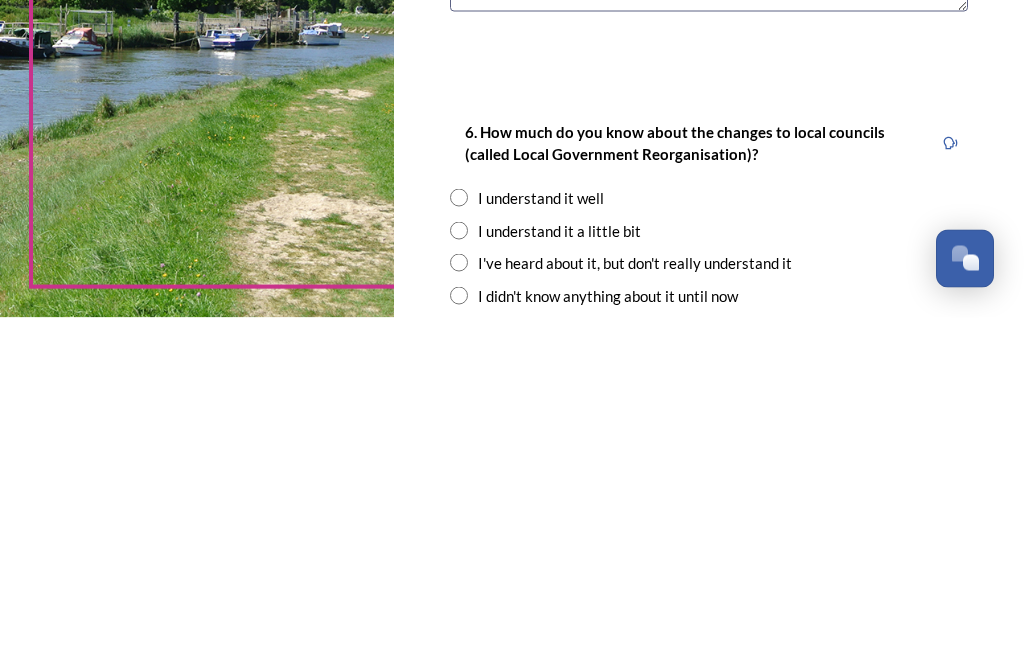 type on "Horsham" 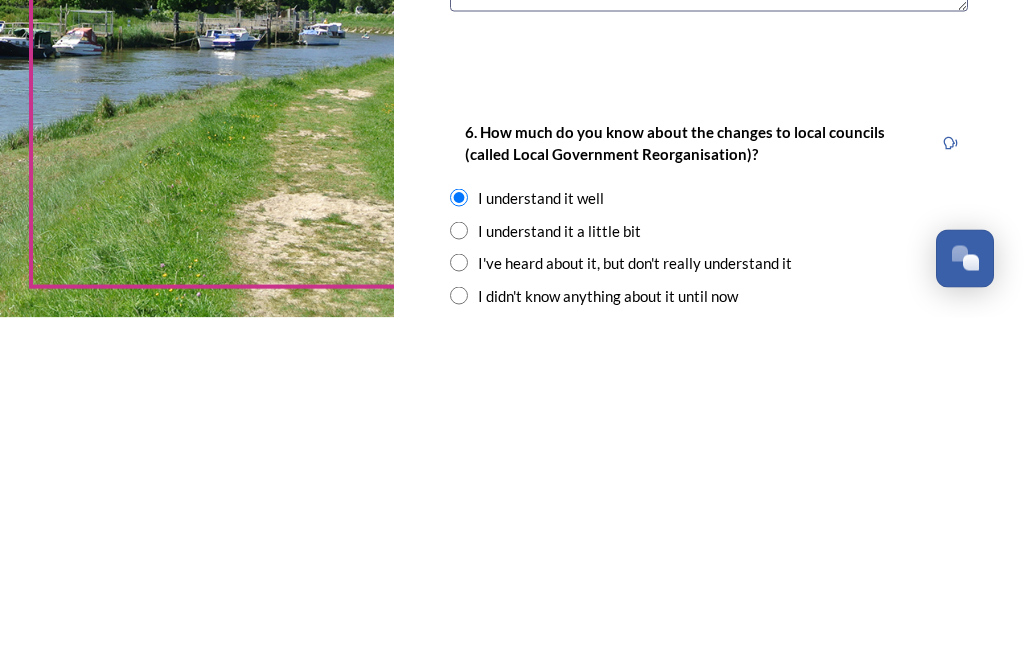 scroll, scrollTop: 0, scrollLeft: 0, axis: both 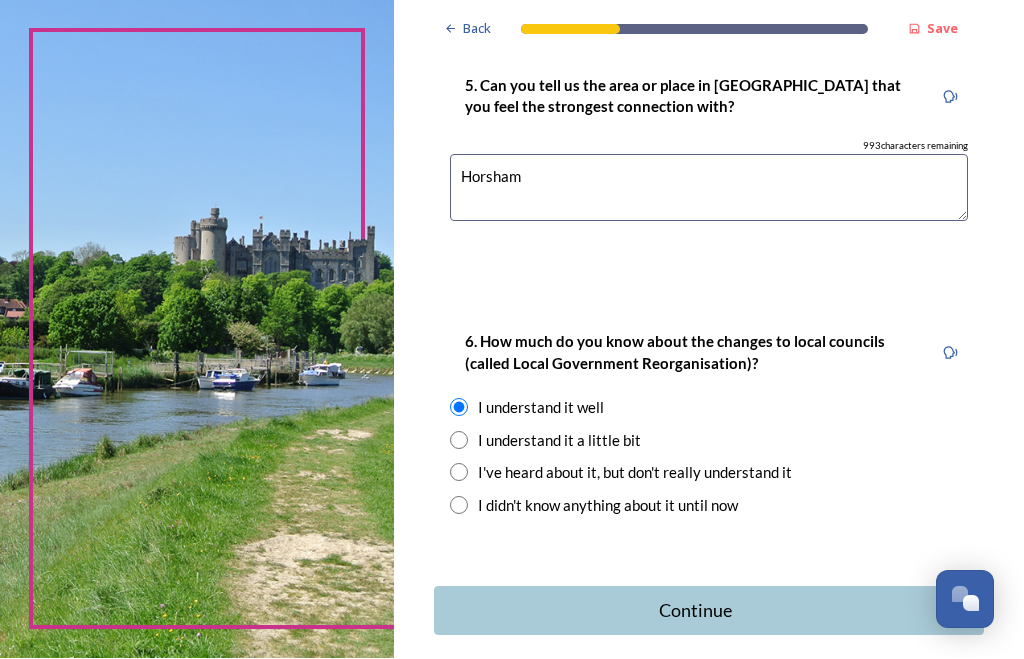 click on "Continue" at bounding box center (695, 611) 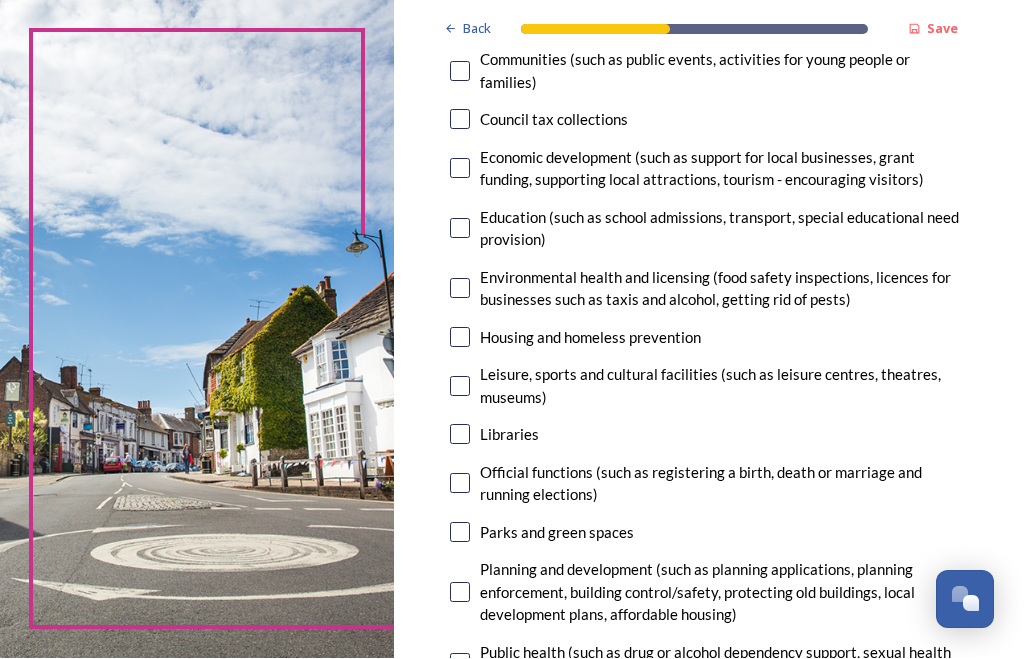 scroll, scrollTop: 377, scrollLeft: 0, axis: vertical 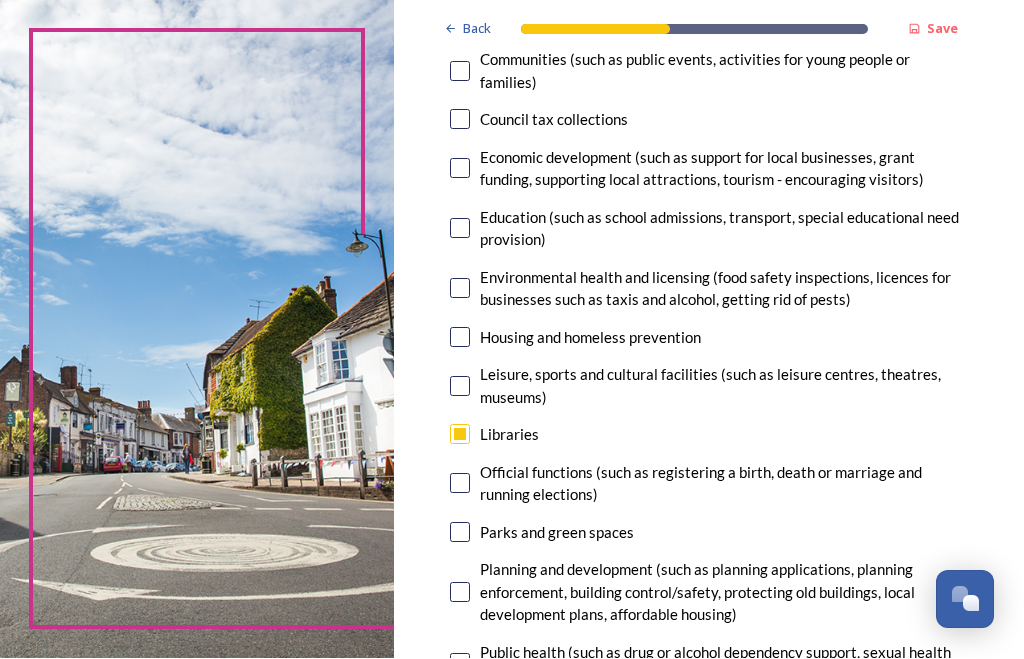 click at bounding box center (460, 533) 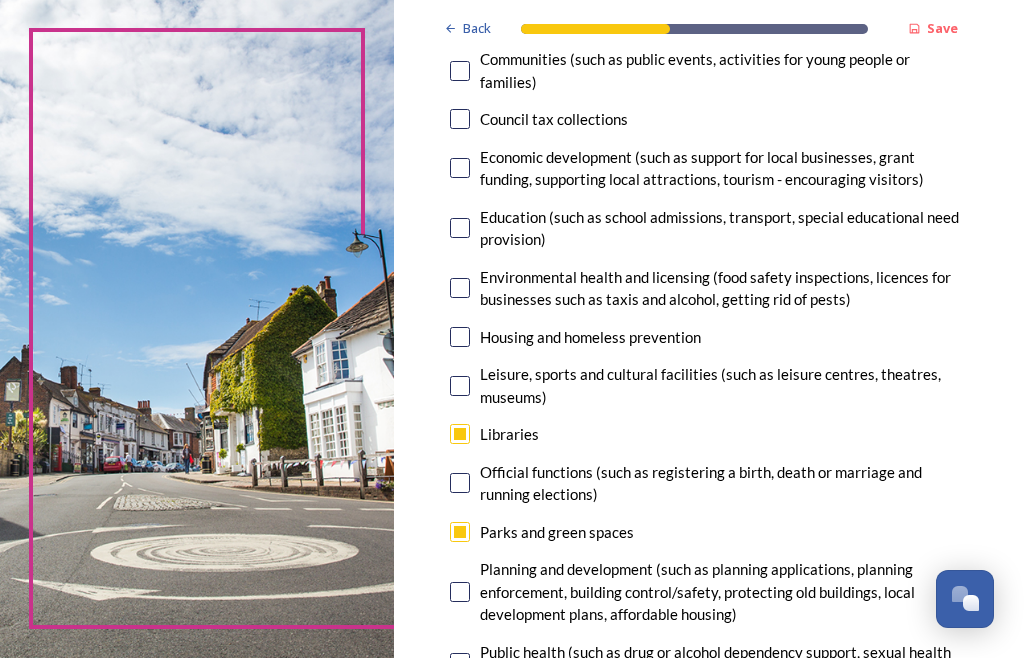 click at bounding box center (460, 387) 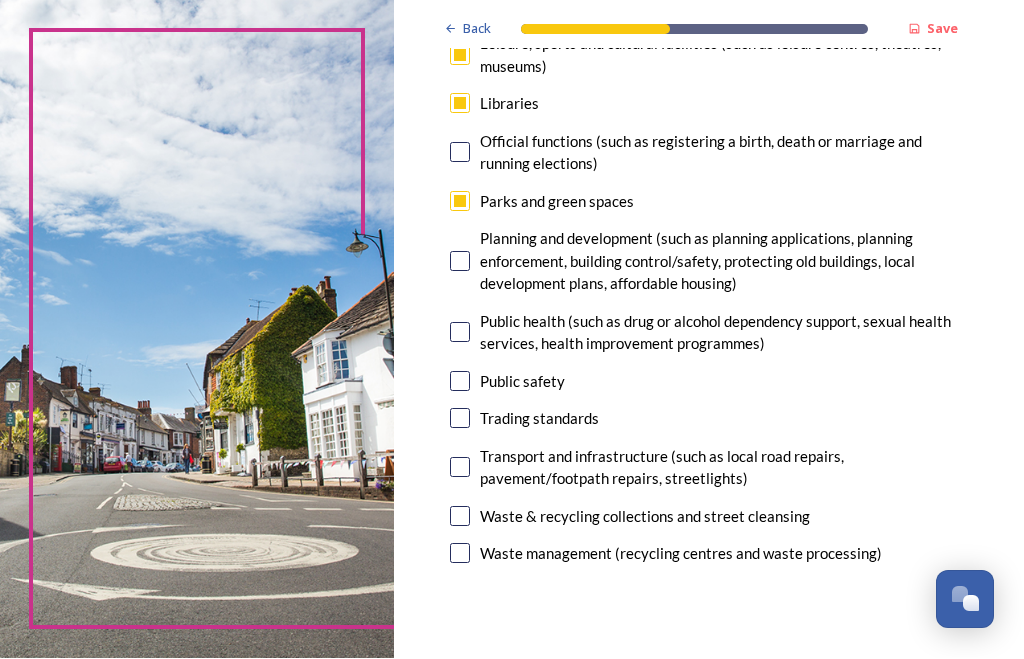 scroll, scrollTop: 709, scrollLeft: 0, axis: vertical 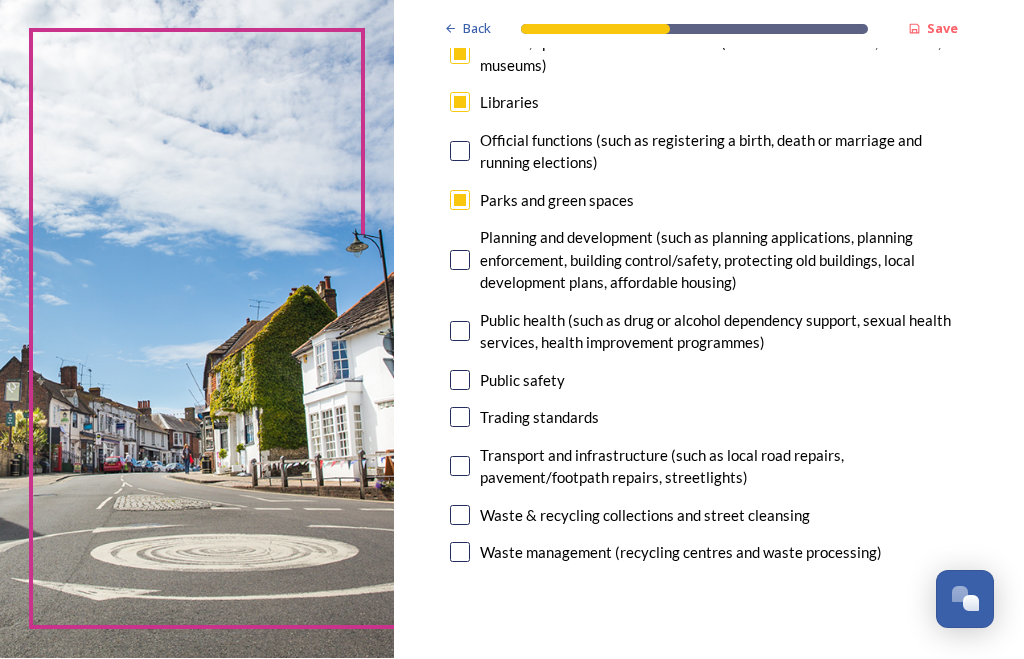 click at bounding box center (460, 467) 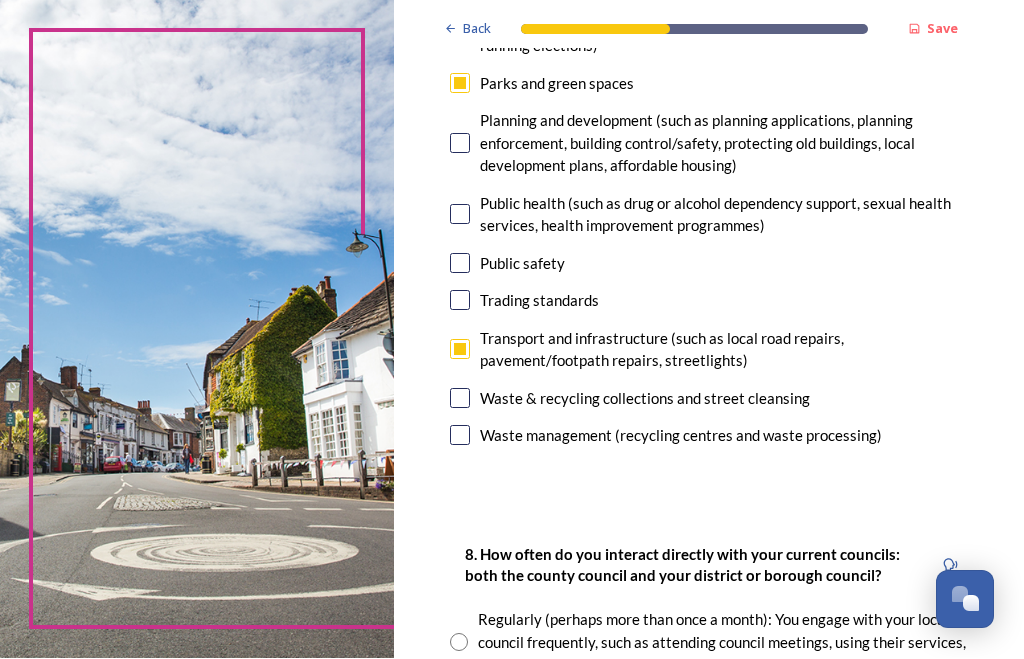 scroll, scrollTop: 828, scrollLeft: 0, axis: vertical 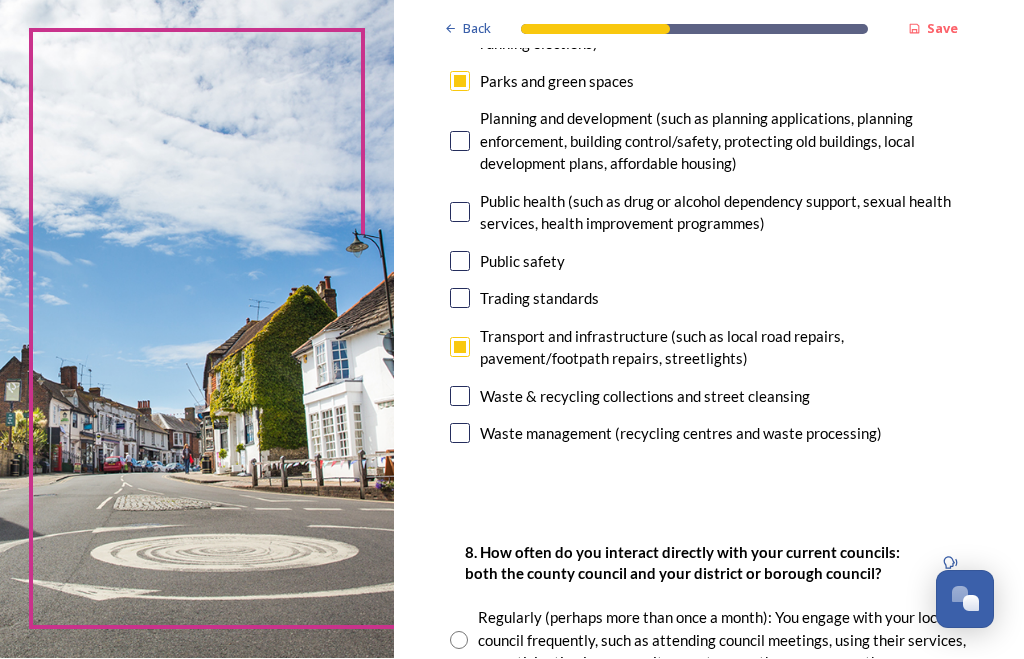 click at bounding box center (460, 397) 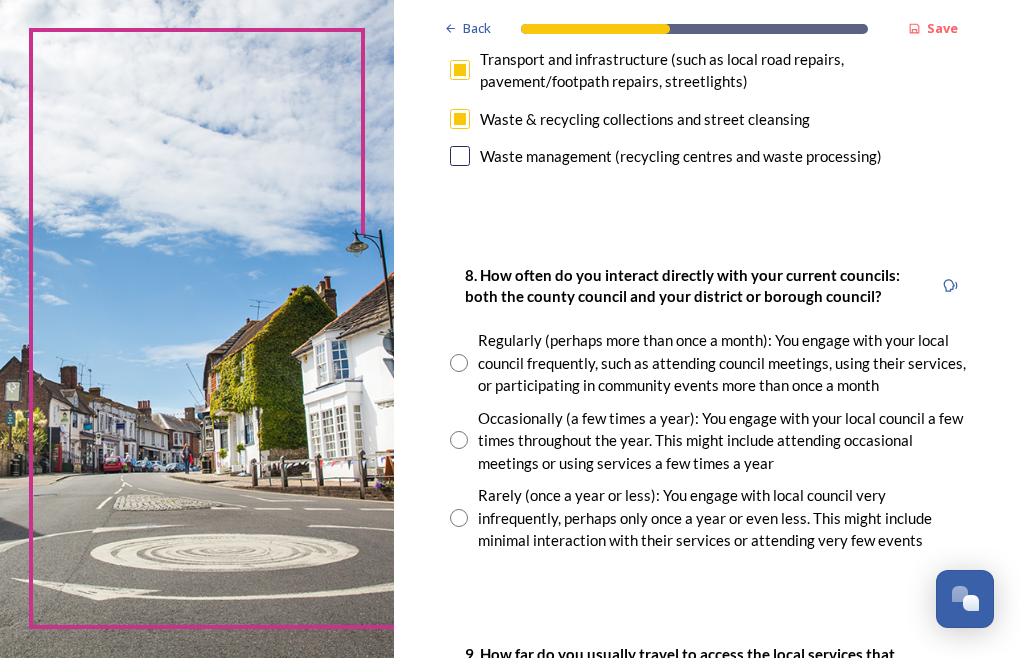 scroll, scrollTop: 1107, scrollLeft: 0, axis: vertical 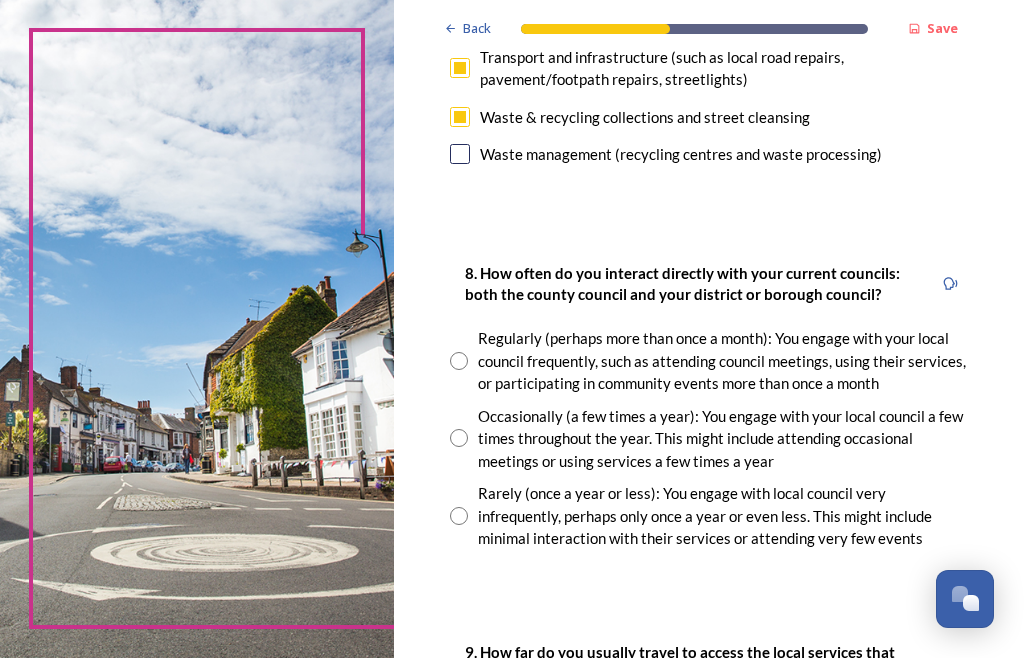 click at bounding box center (459, 517) 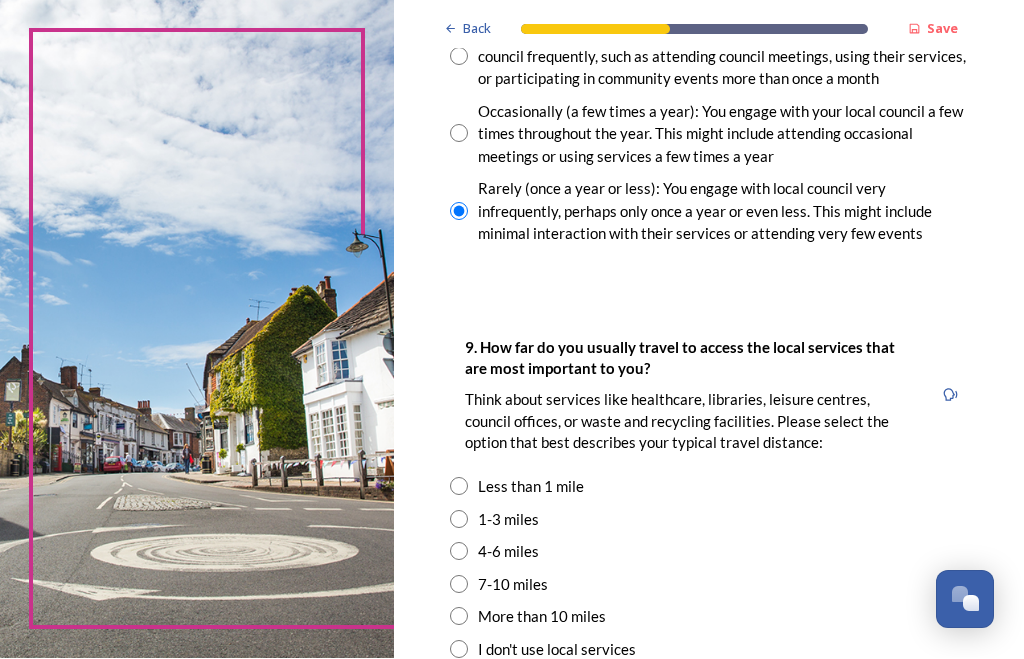 scroll, scrollTop: 1413, scrollLeft: 0, axis: vertical 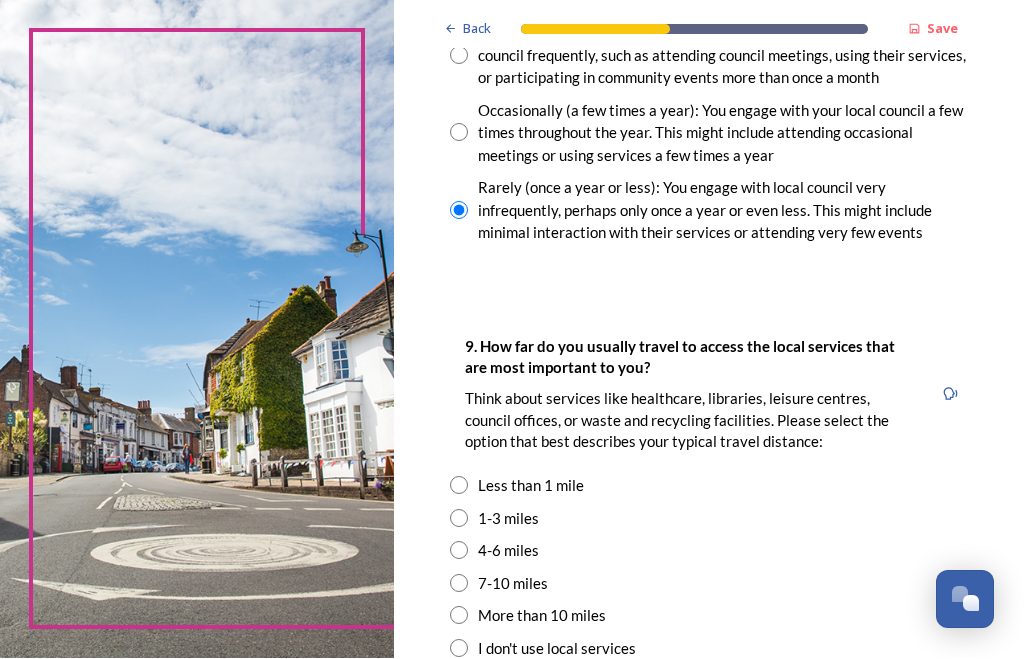click at bounding box center [459, 519] 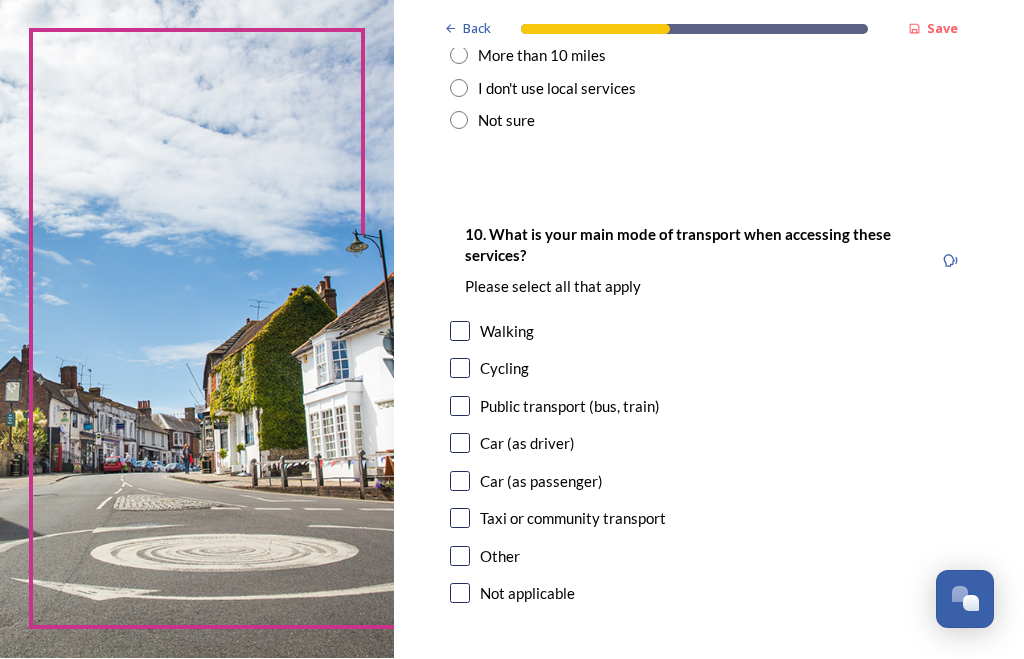 scroll, scrollTop: 1976, scrollLeft: 0, axis: vertical 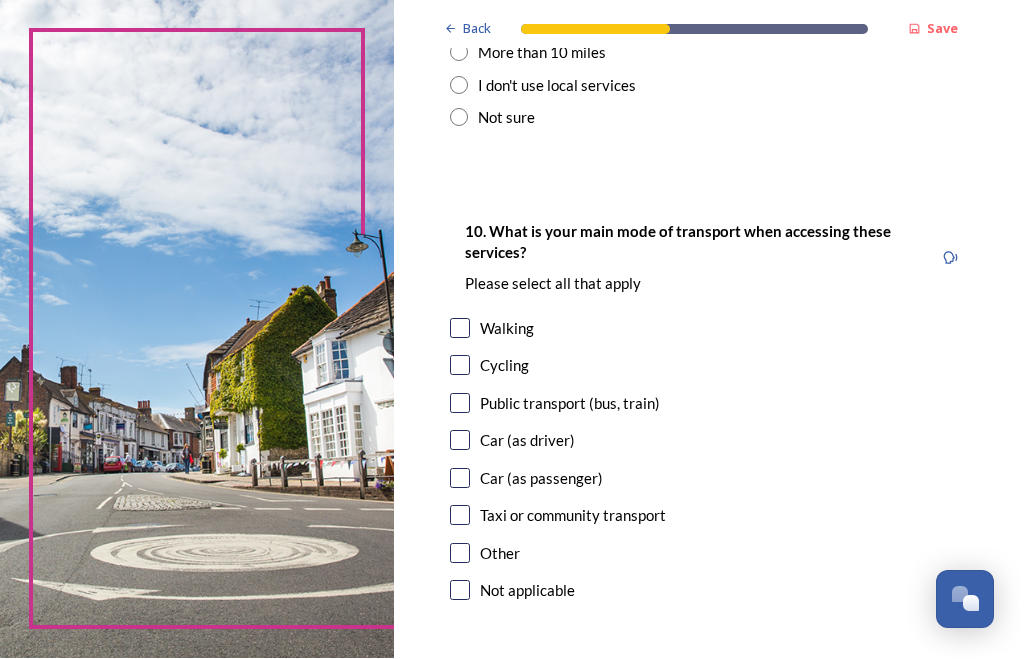 click at bounding box center [460, 404] 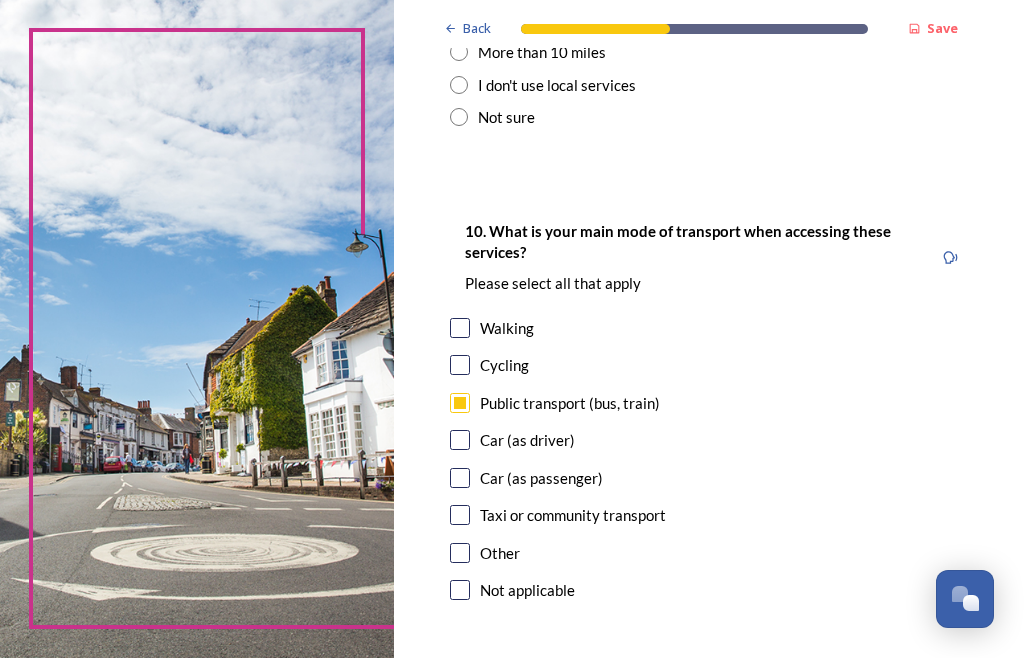 click at bounding box center (460, 441) 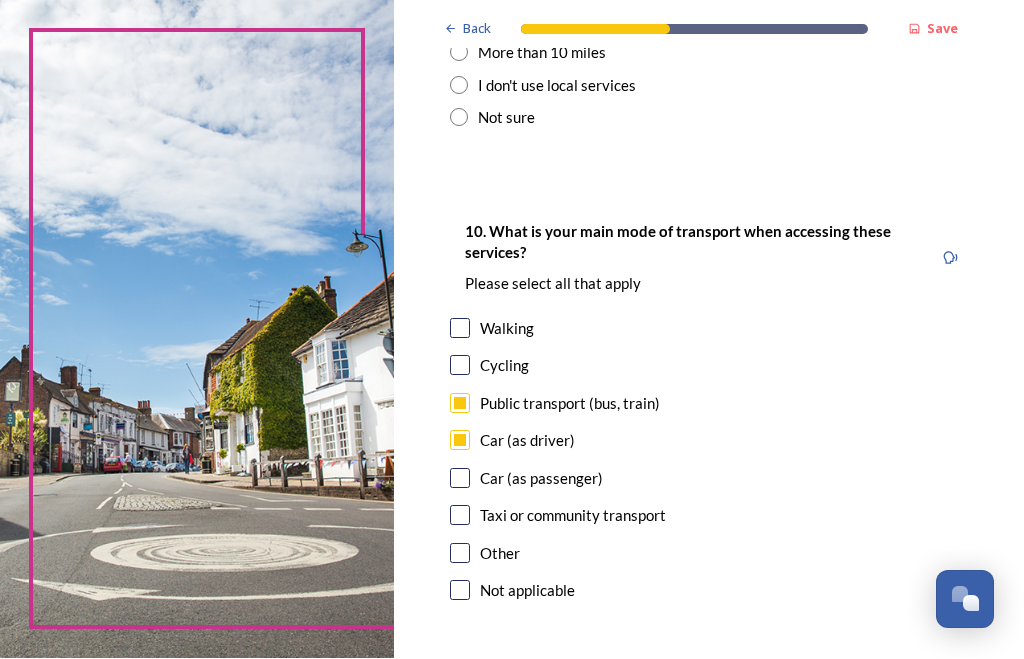 click on "Continue" at bounding box center [695, 702] 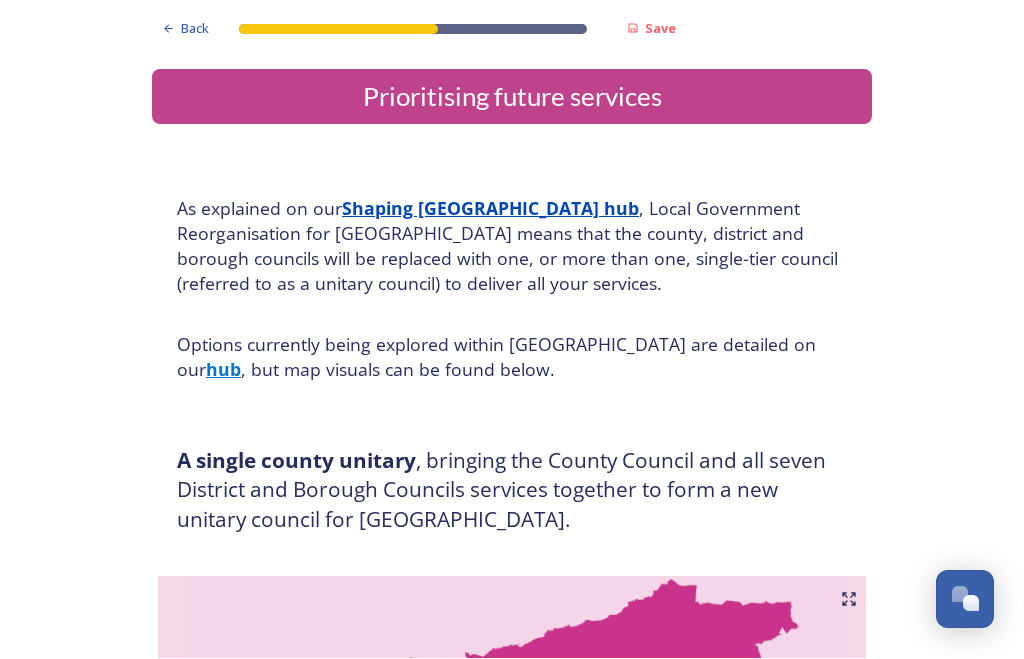scroll, scrollTop: 0, scrollLeft: 0, axis: both 